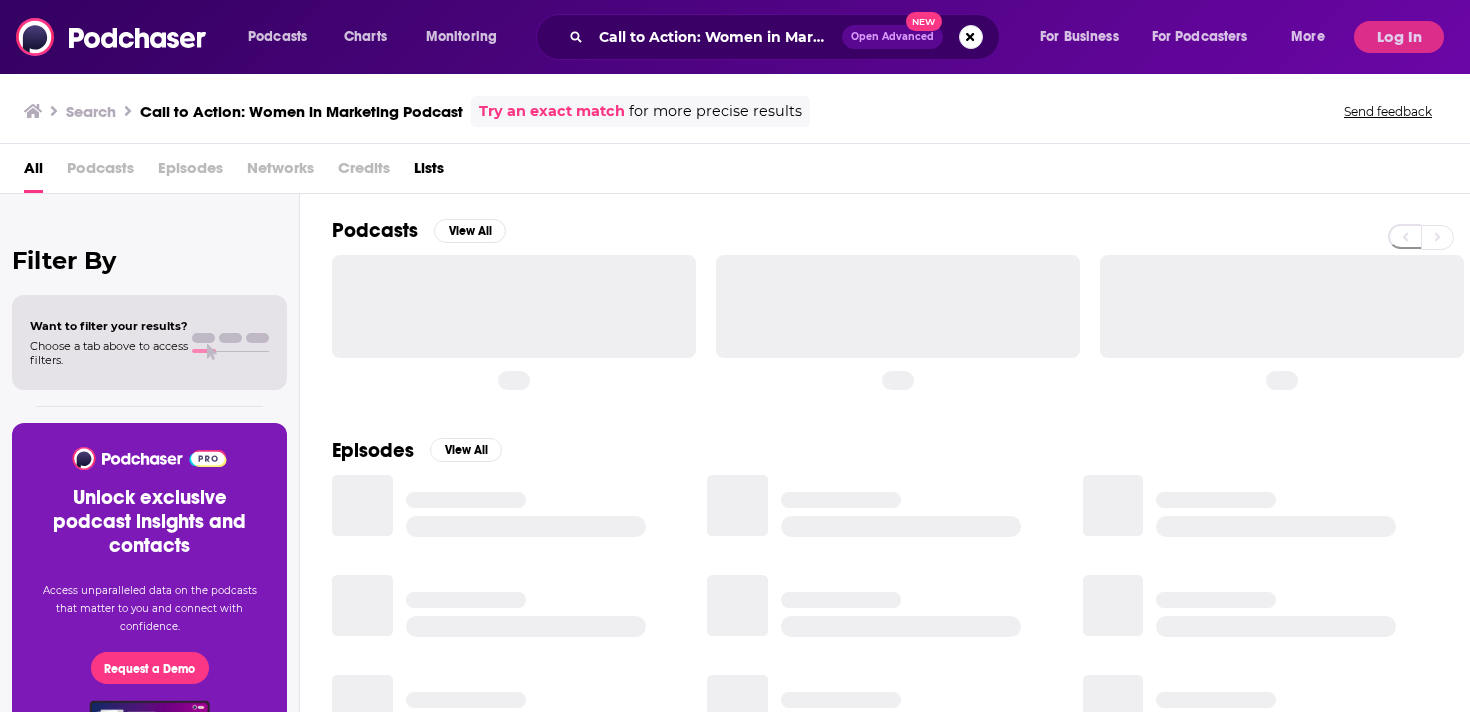 scroll, scrollTop: 0, scrollLeft: 0, axis: both 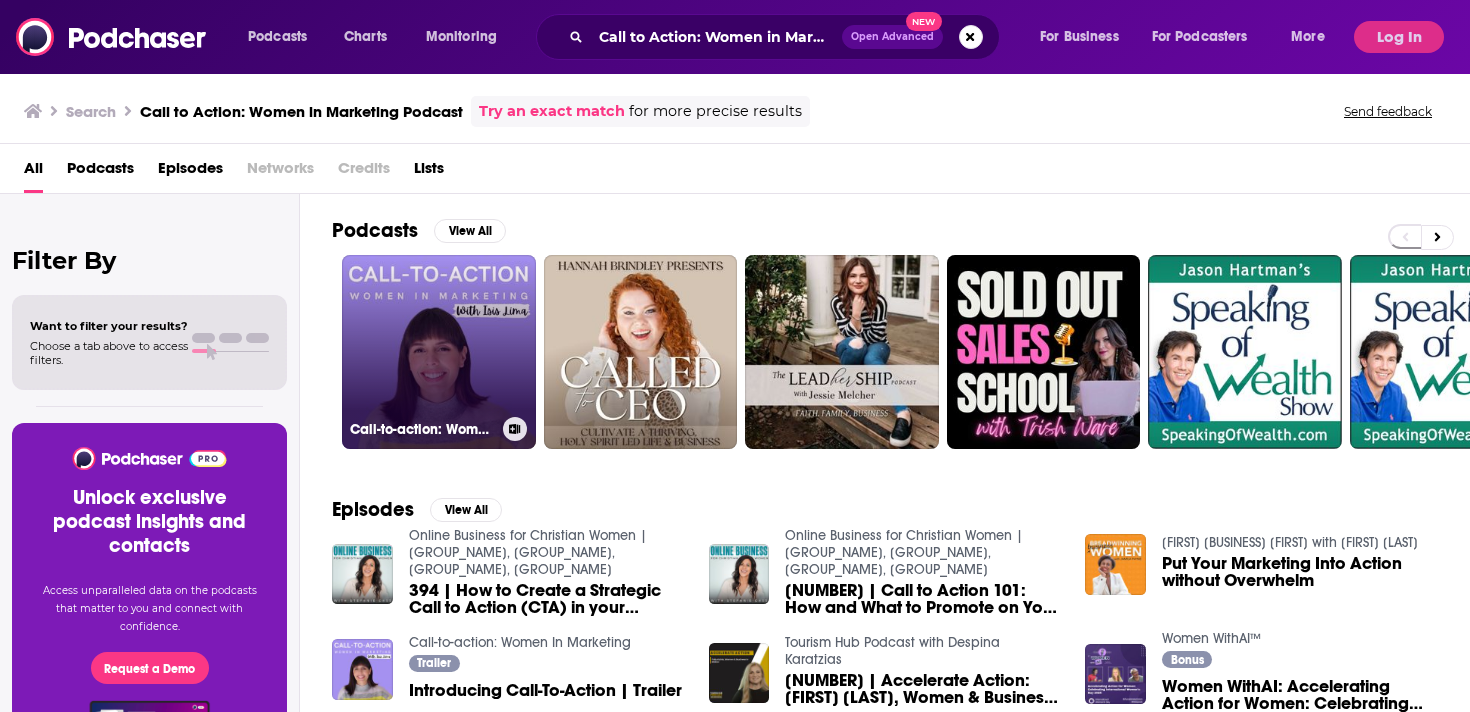 click on "Call-to-action: Women In Marketing" at bounding box center (439, 352) 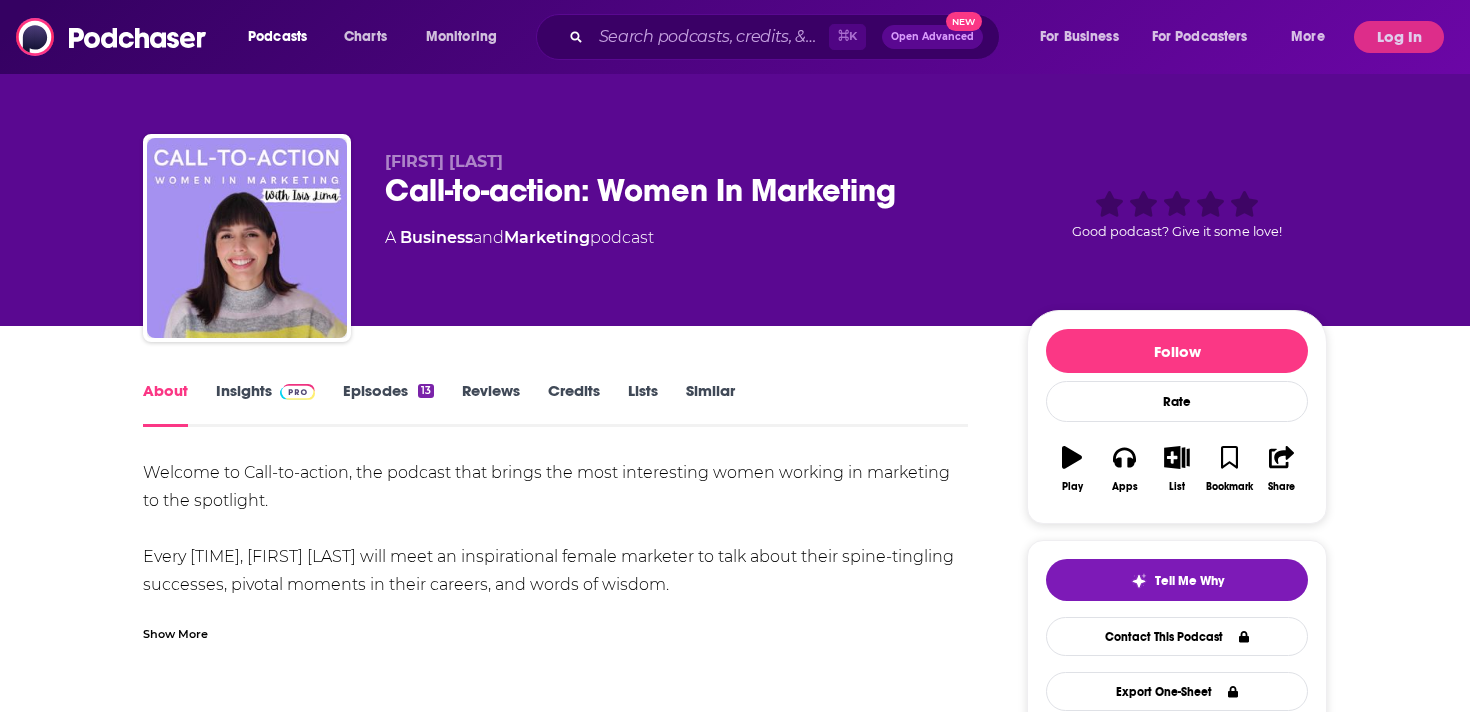 click on "Welcome to Call-to-action, the podcast that brings the most interesting women working in marketing to the spotlight.
Every month, [FIRST] will meet an inspirational female marketer to talk about their spine-tingling successes, pivotal moments in their careers, and words of wisdom.
Whether you are a seasoned marketing professional or a fresh starter, you will find valuable insights in each episode.
About [FIRST]
[FIRST] is a marketing specialist, communication fiend and branding magician. For the last decade, she has been working across different countries from start-ups to multinationals Show More" at bounding box center (555, 550) 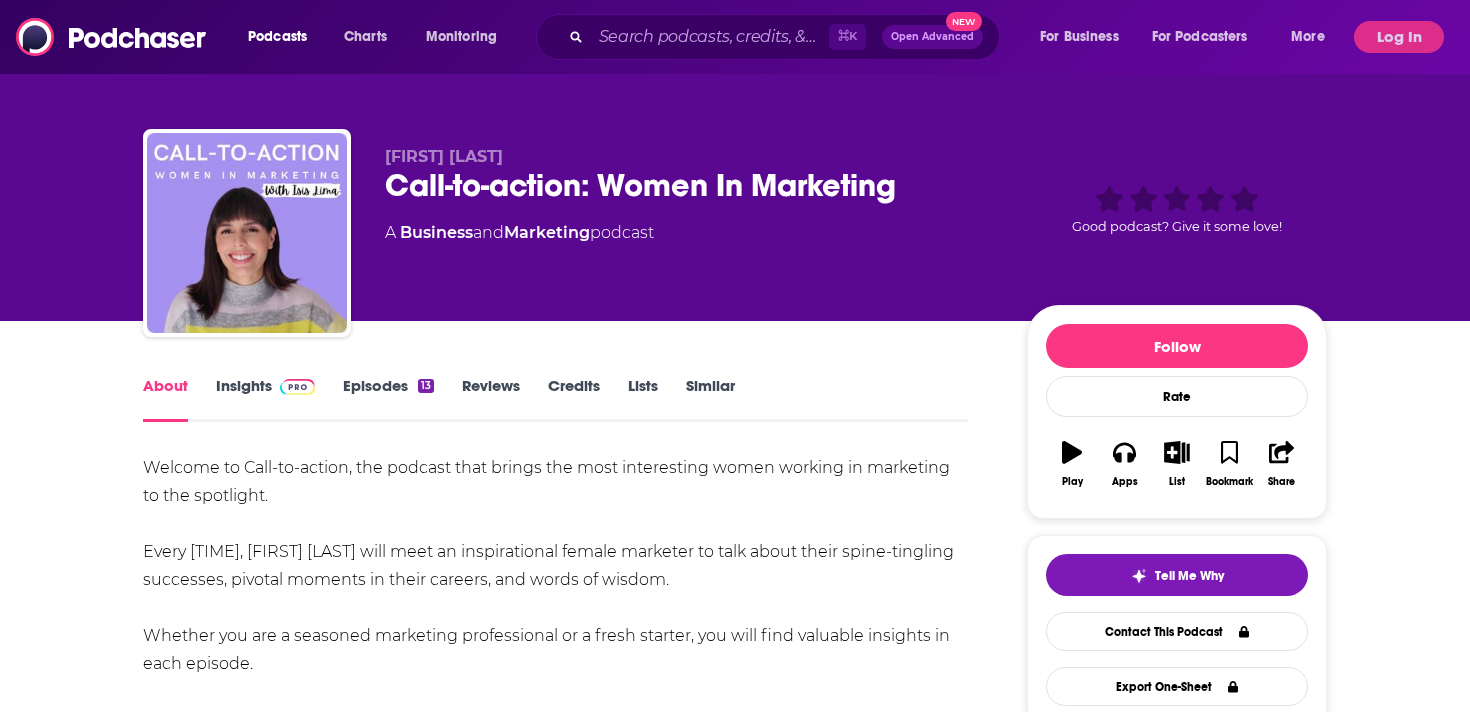 scroll, scrollTop: 7, scrollLeft: 0, axis: vertical 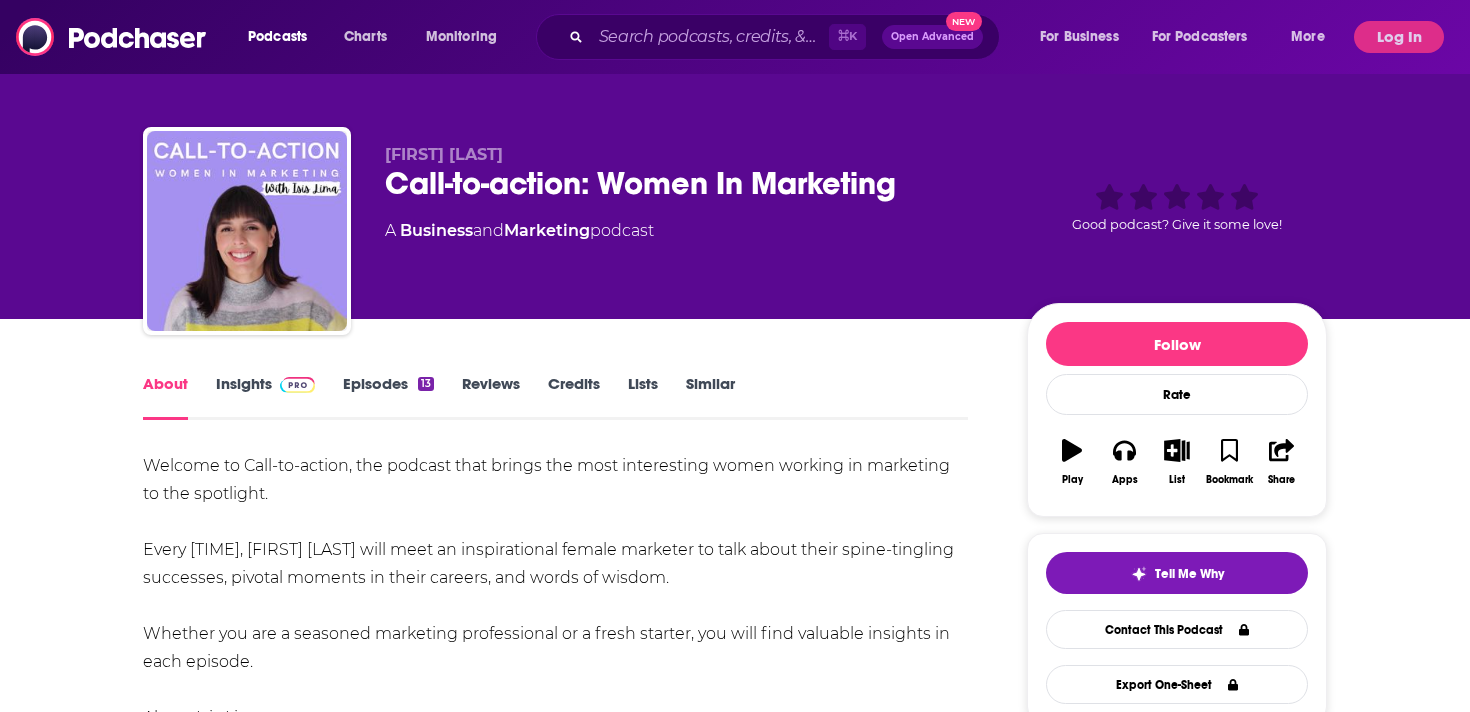 click on "Insights" at bounding box center [265, 397] 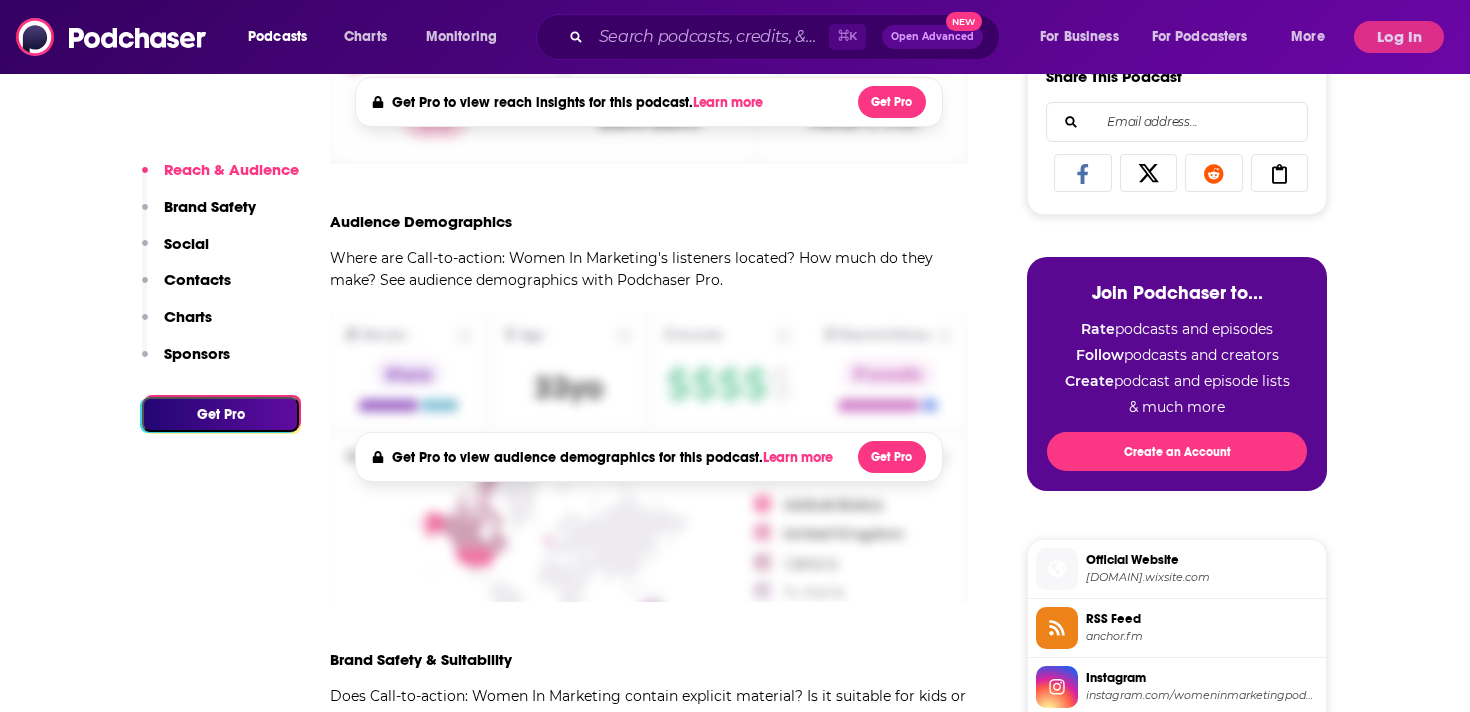 scroll, scrollTop: 780, scrollLeft: 0, axis: vertical 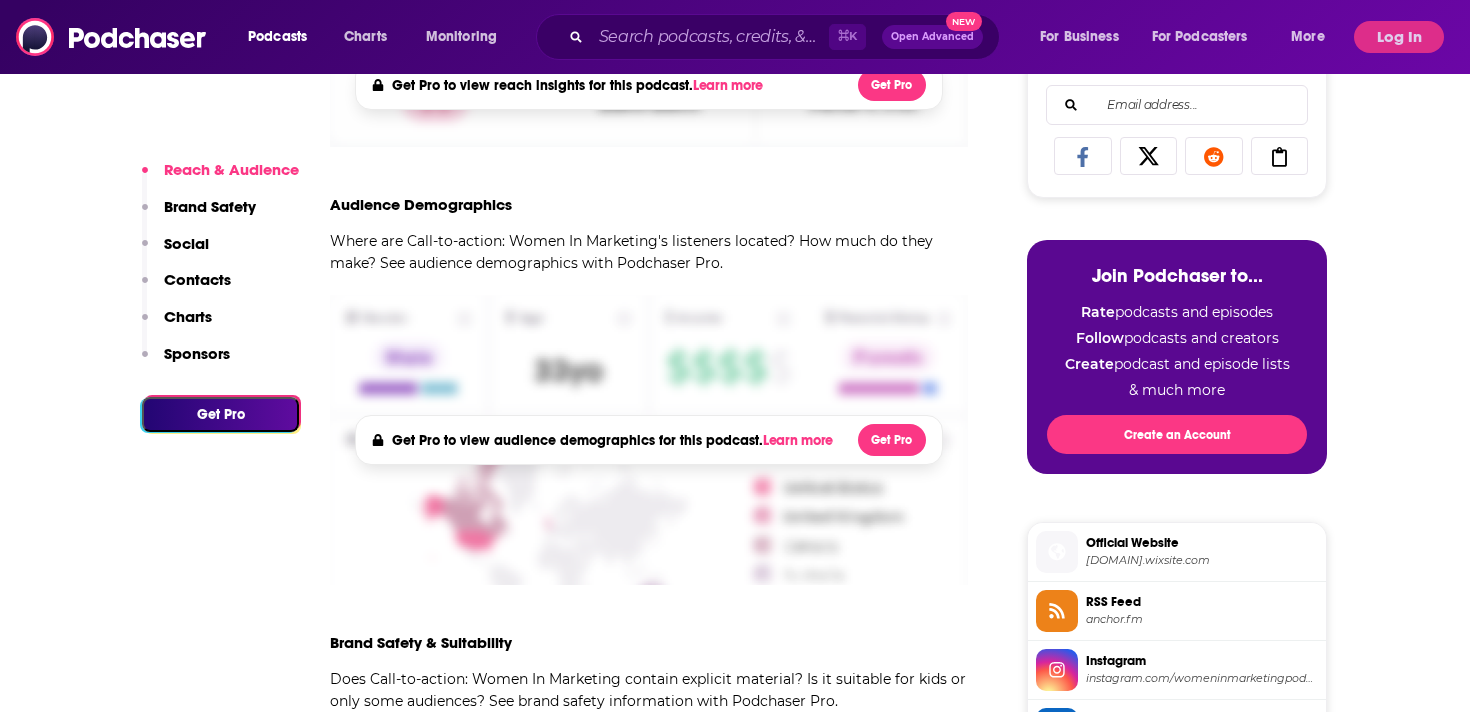 click on "Podcasts Charts Monitoring ⌘  K Open Advanced New For Business For Podcasters More Log In" at bounding box center [735, 37] 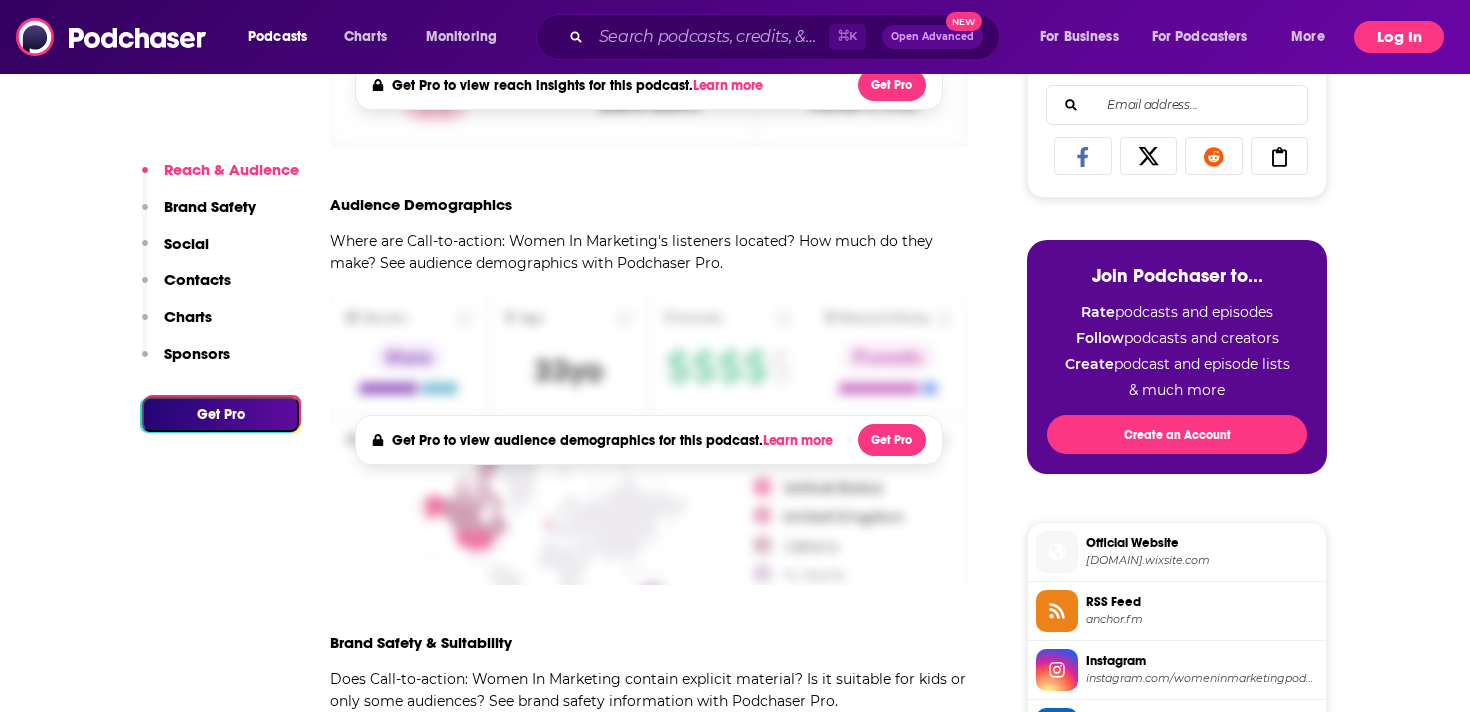 click on "Log In" at bounding box center (1399, 37) 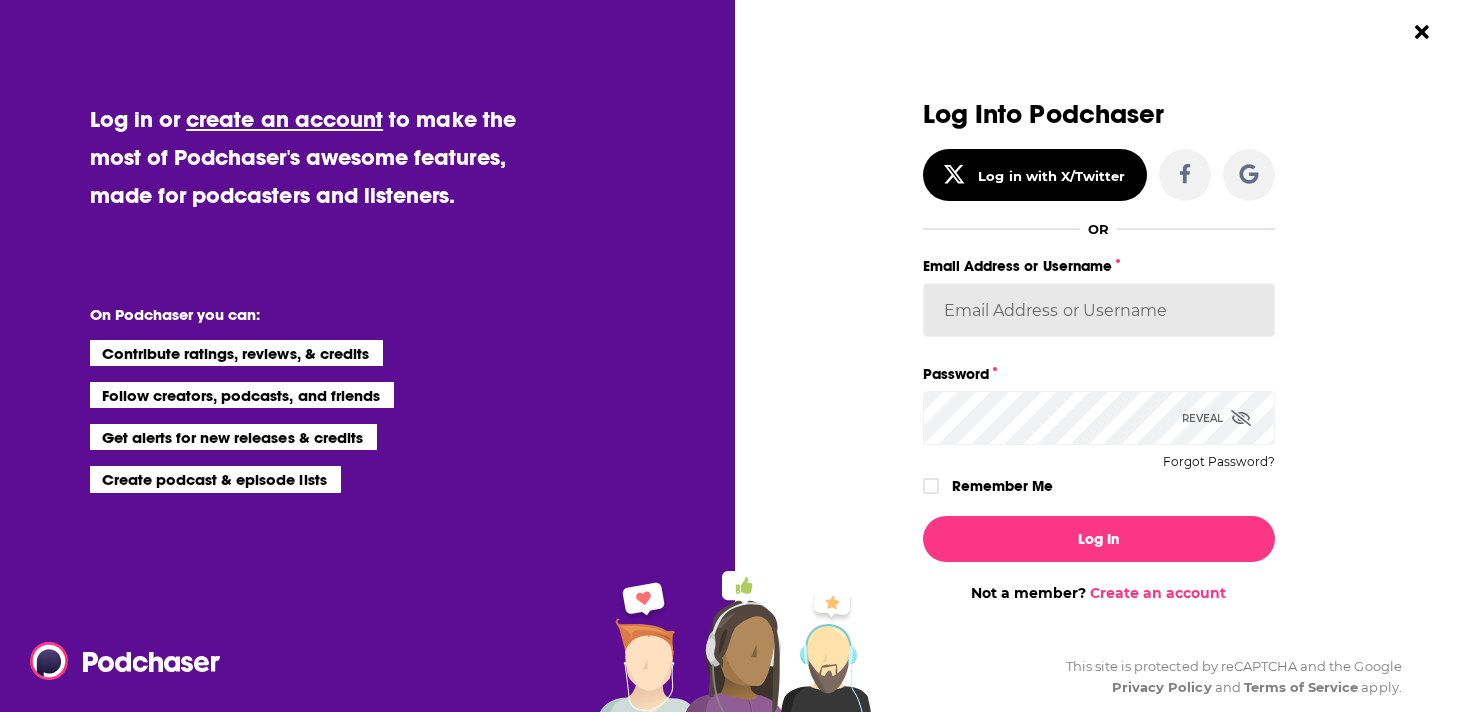 click on "Email Address or Username" at bounding box center (1099, 310) 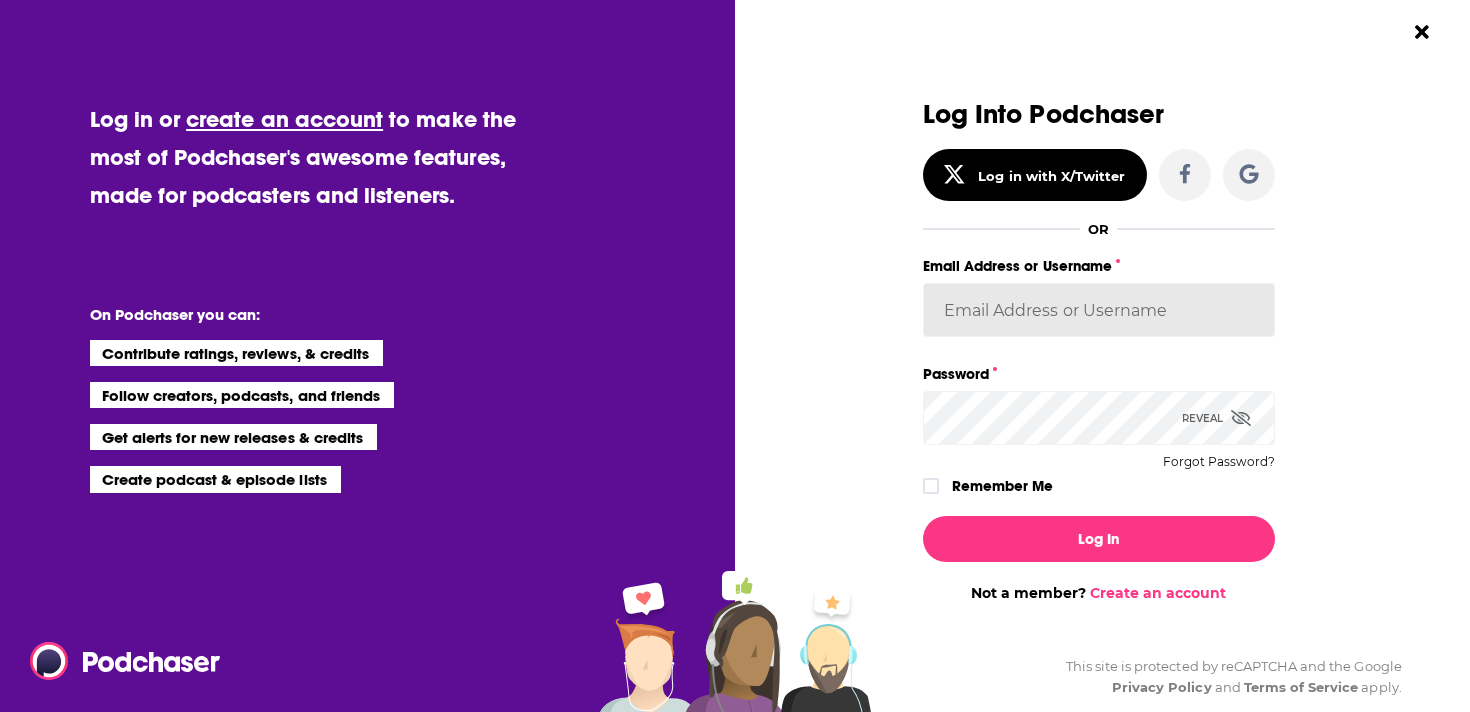 type on "[USERNAME]" 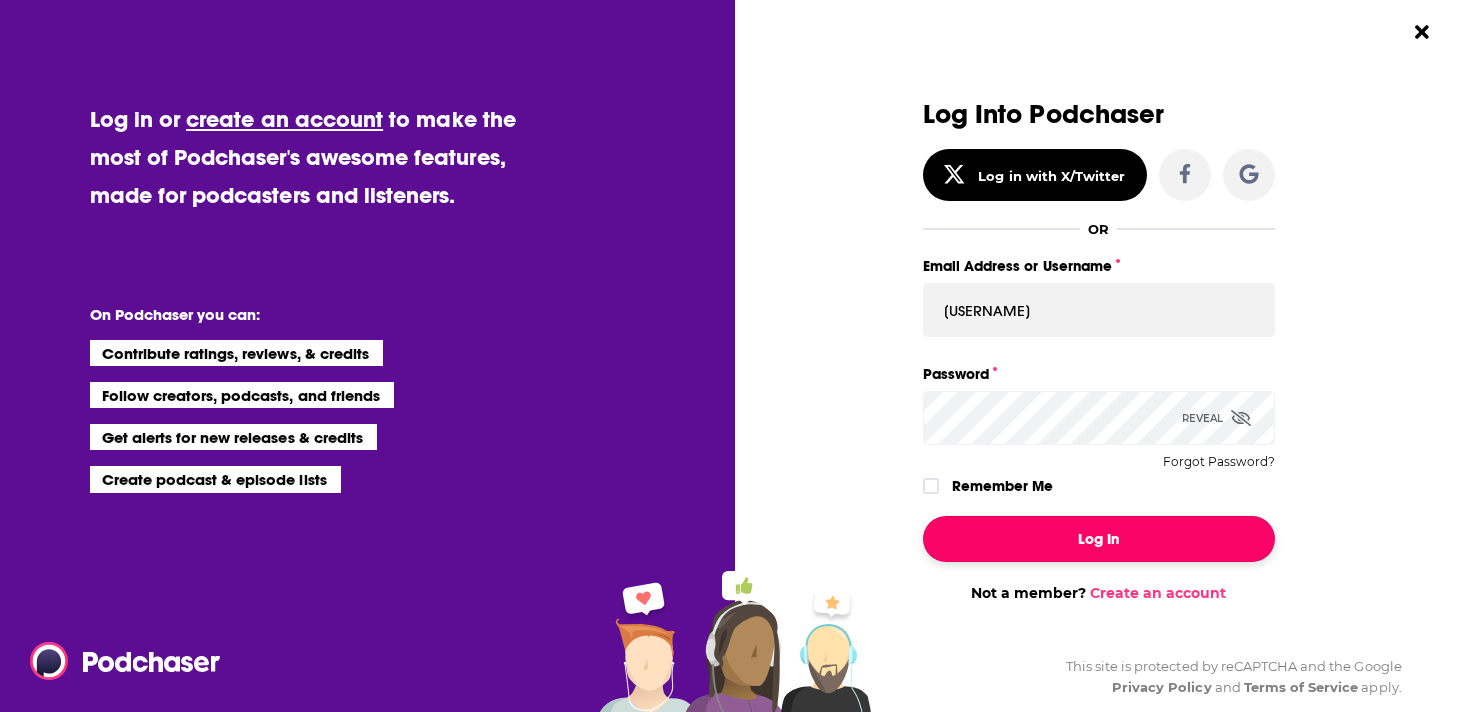 click on "Log In" at bounding box center (1099, 539) 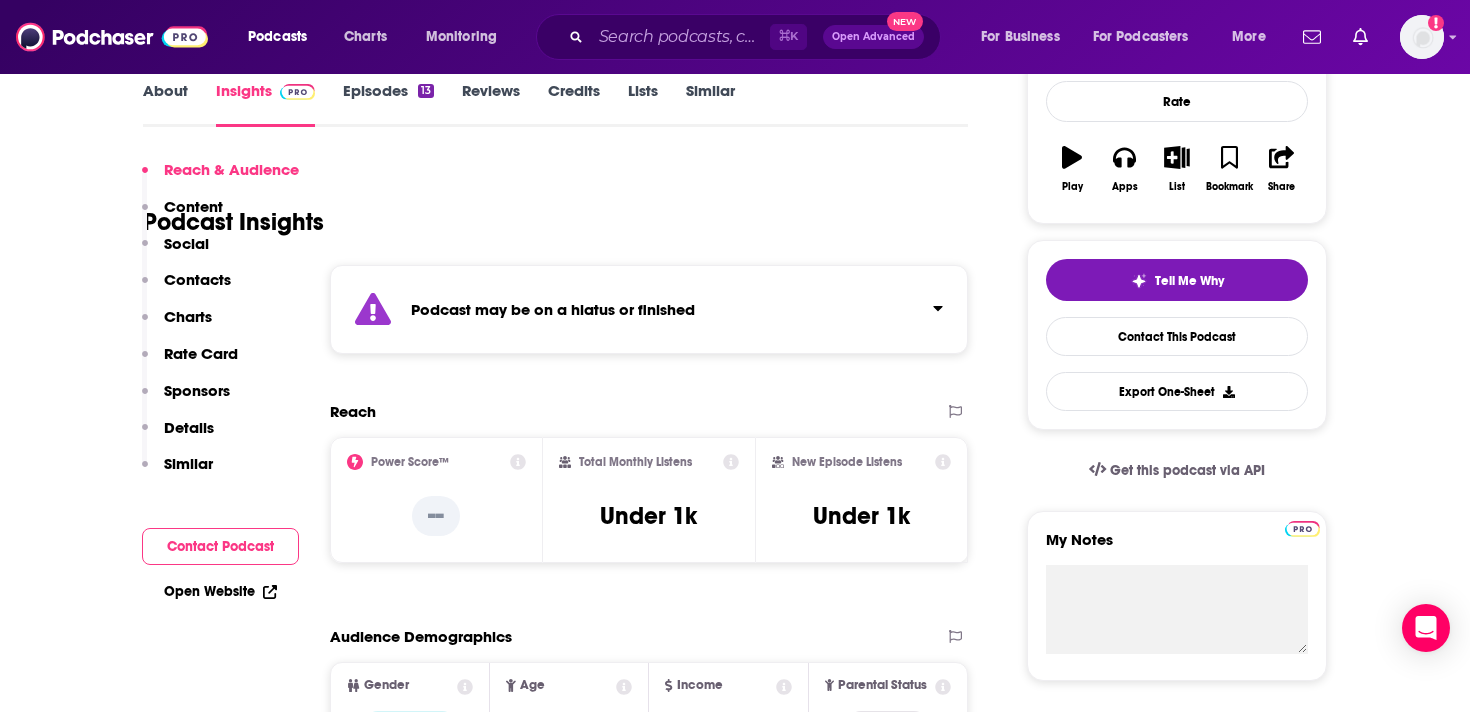 scroll, scrollTop: 0, scrollLeft: 0, axis: both 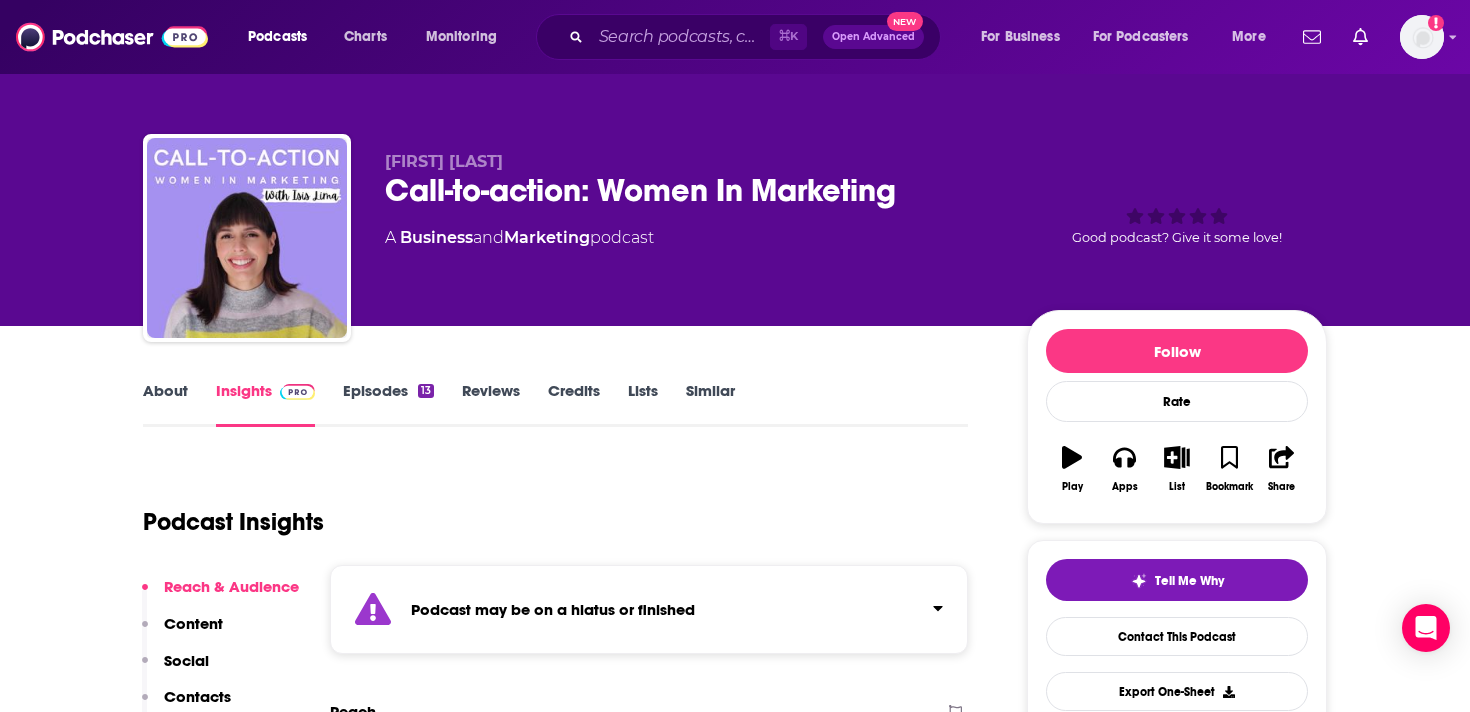 click on "Episodes 13" at bounding box center [388, 404] 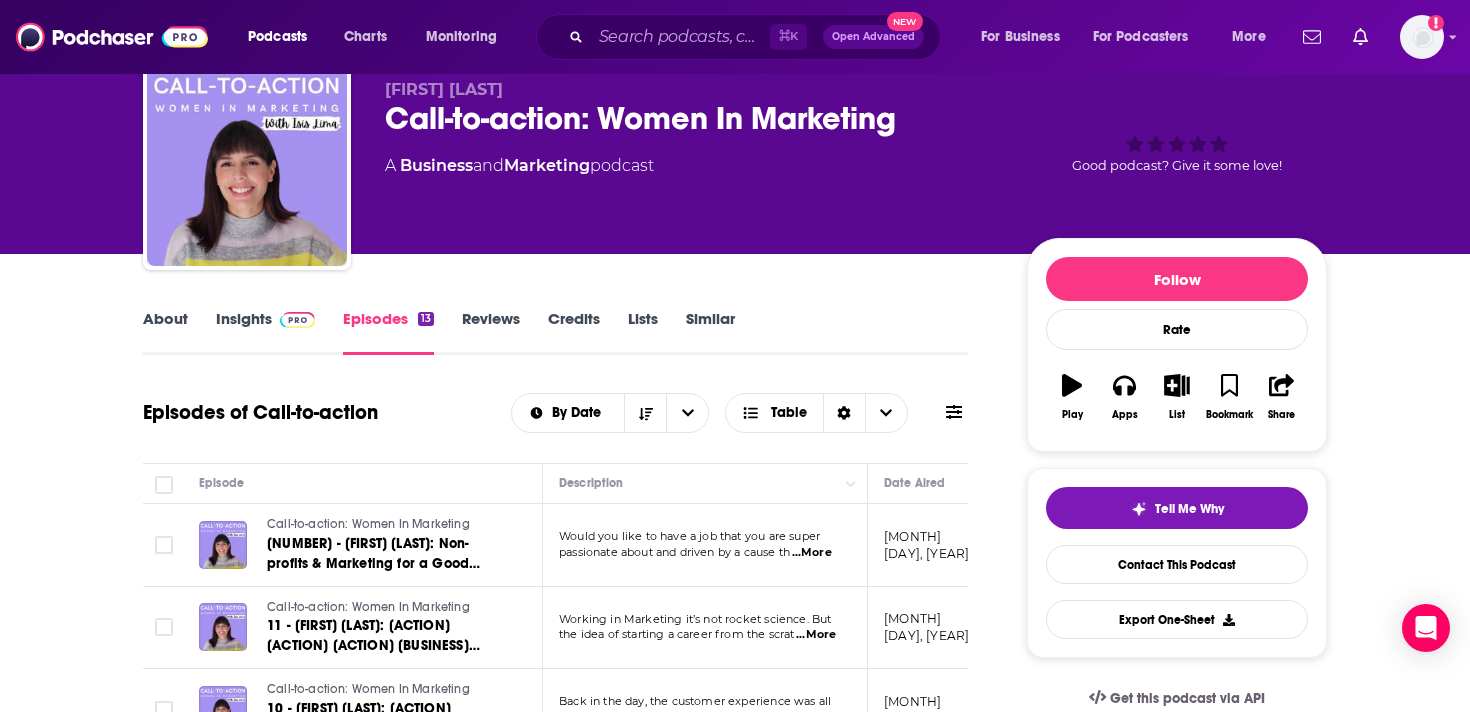 scroll, scrollTop: 79, scrollLeft: 0, axis: vertical 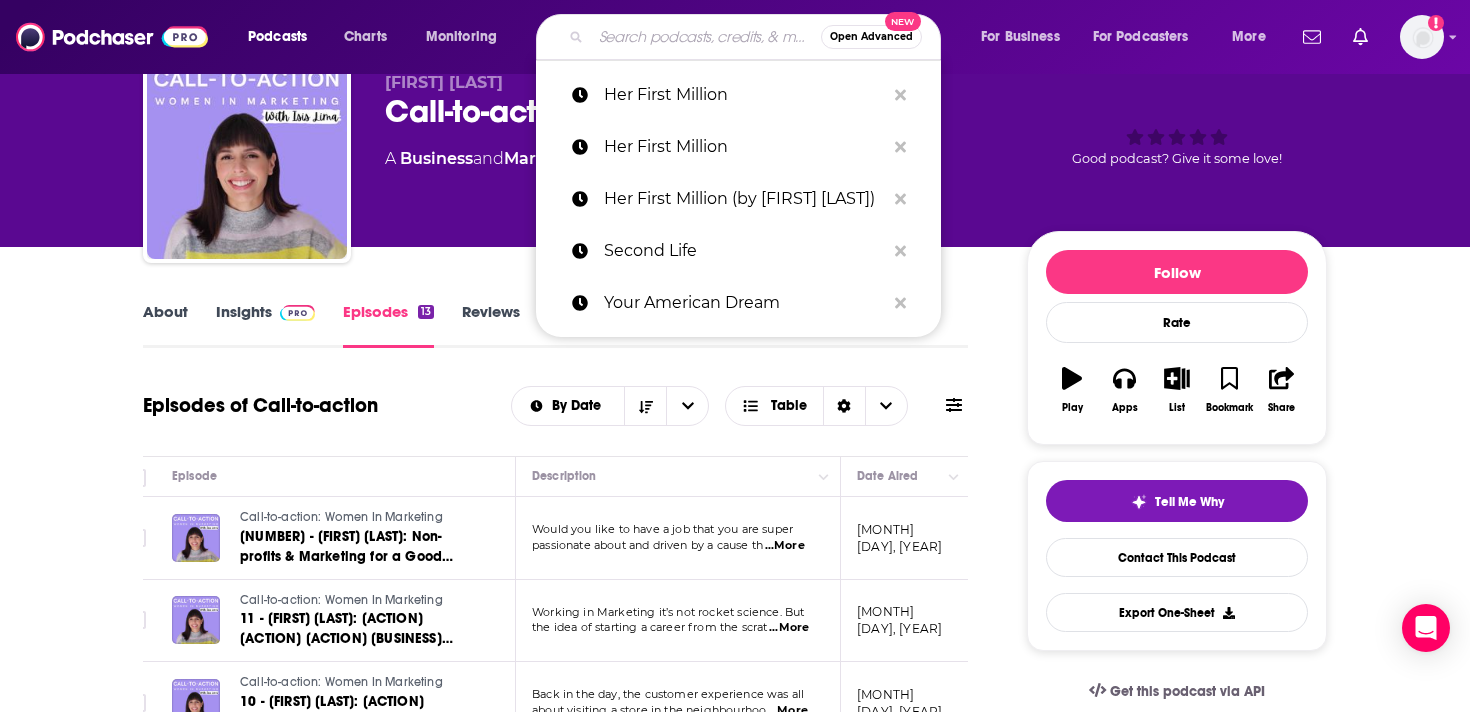 click at bounding box center [706, 37] 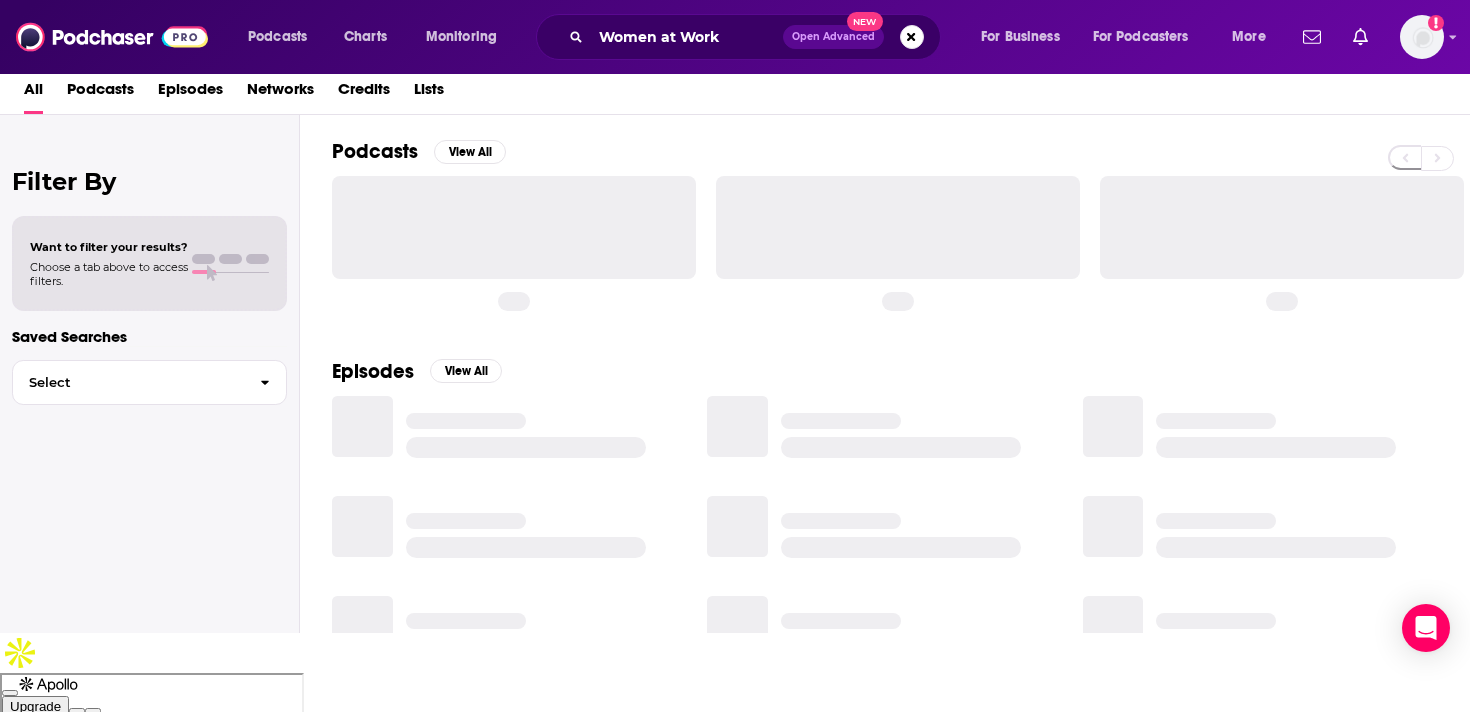 scroll, scrollTop: 0, scrollLeft: 0, axis: both 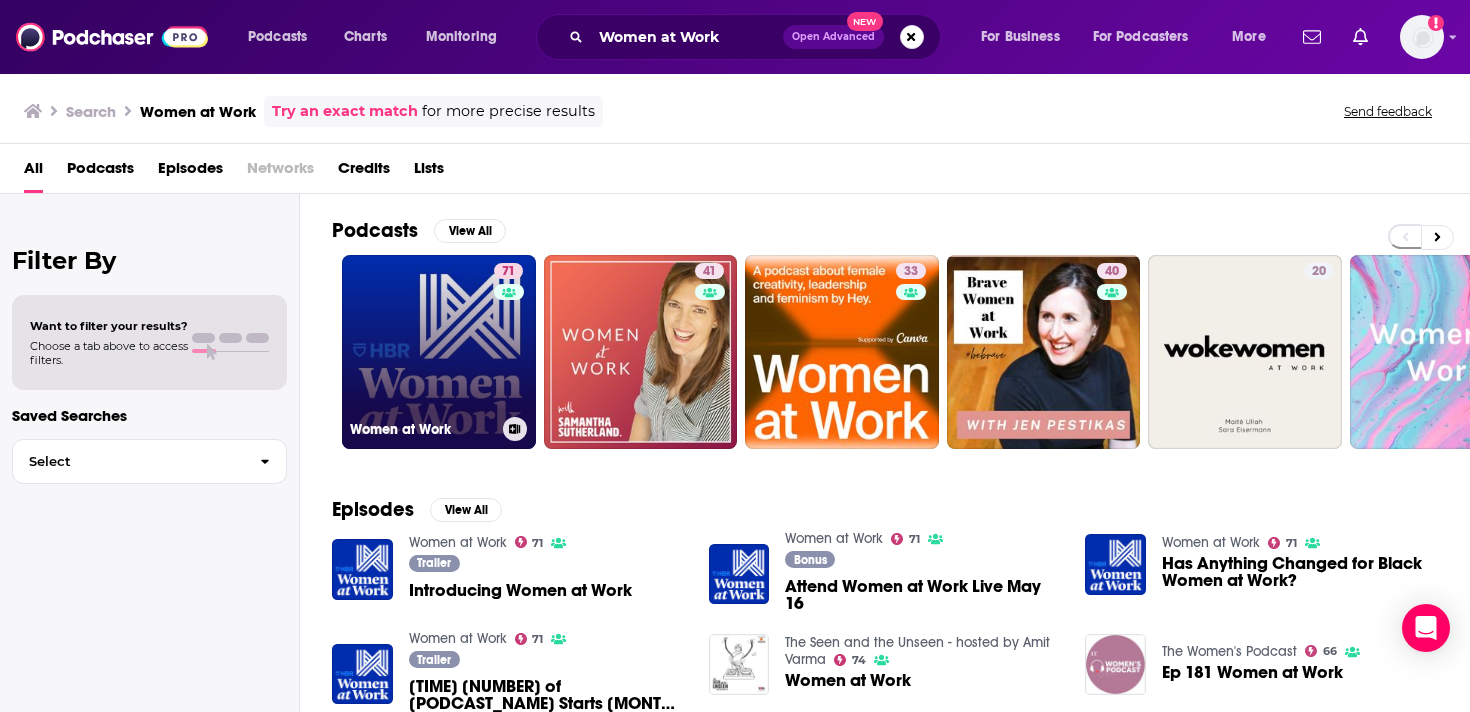 click on "71 Women at Work" at bounding box center (439, 352) 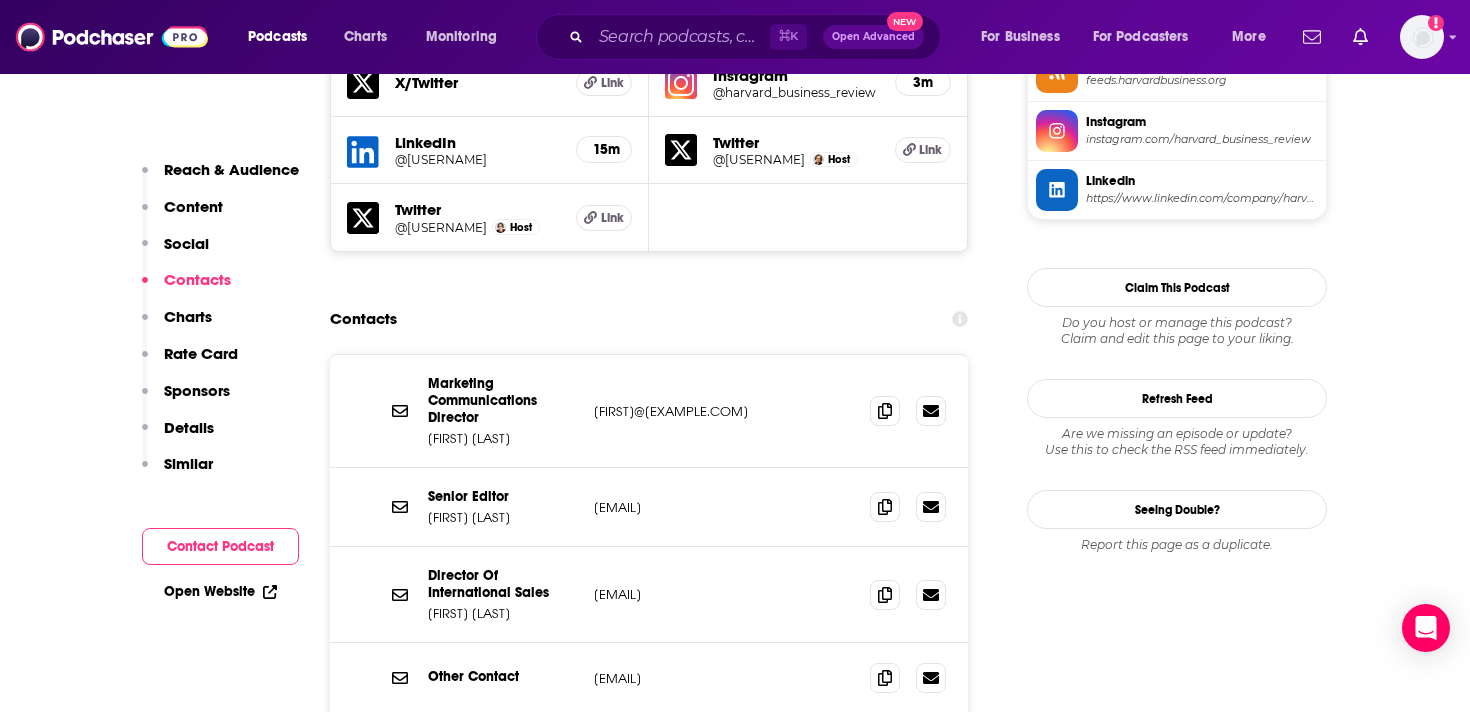 scroll, scrollTop: 1729, scrollLeft: 0, axis: vertical 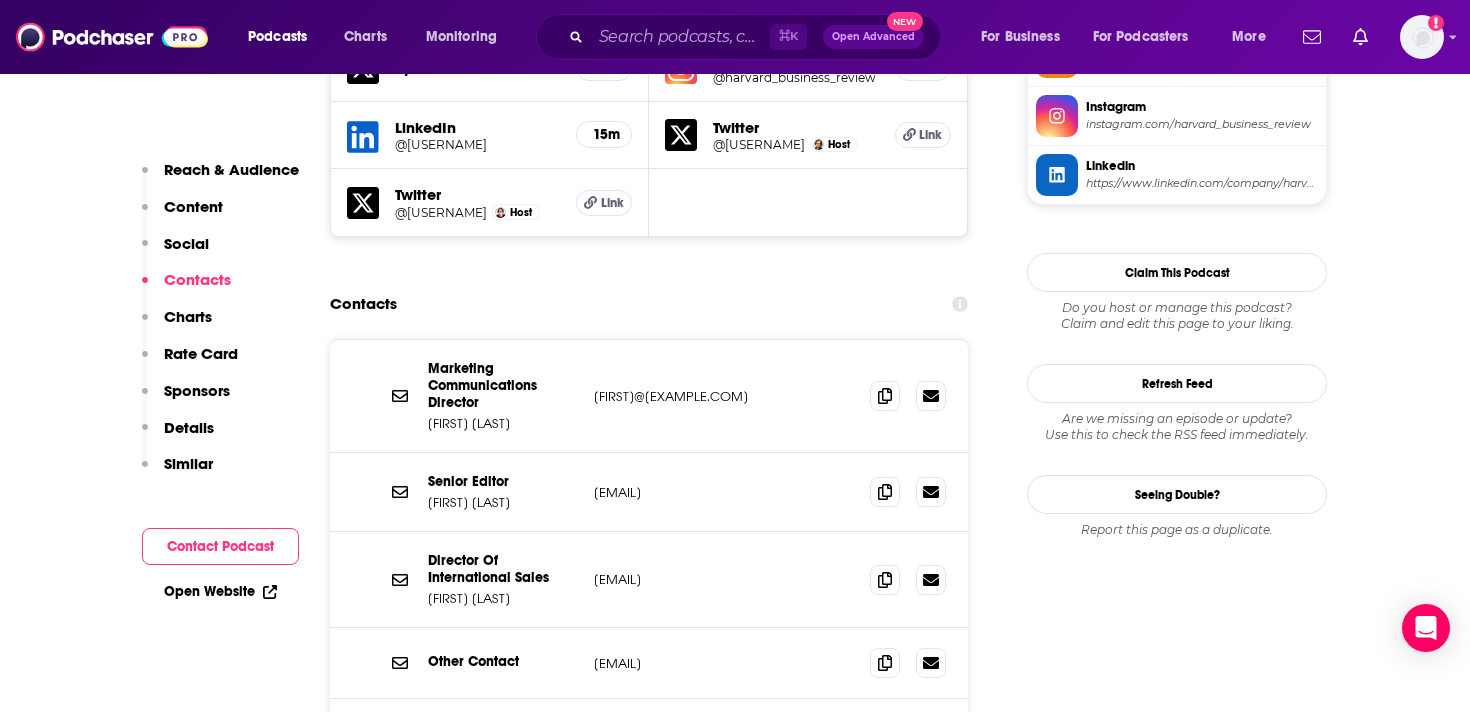 click on "Content" at bounding box center (193, 206) 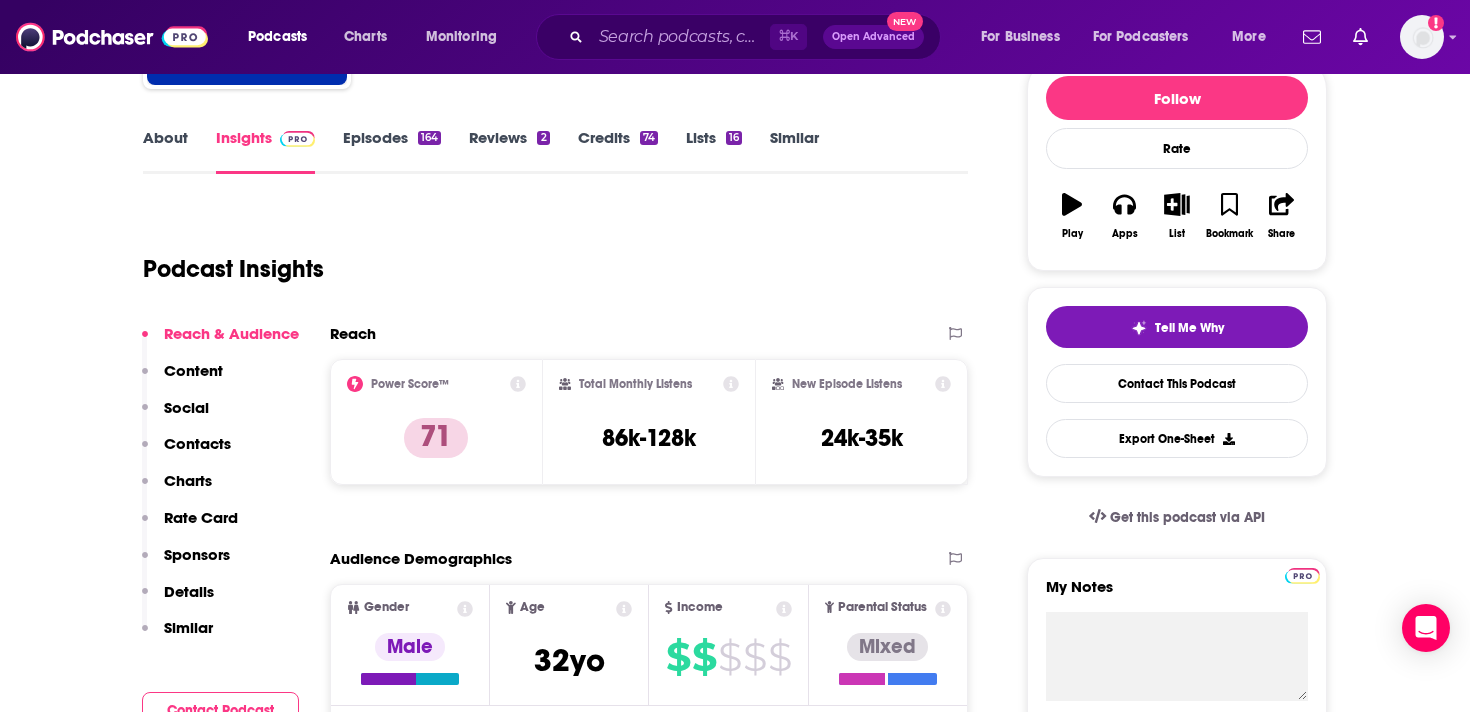 scroll, scrollTop: 337, scrollLeft: 0, axis: vertical 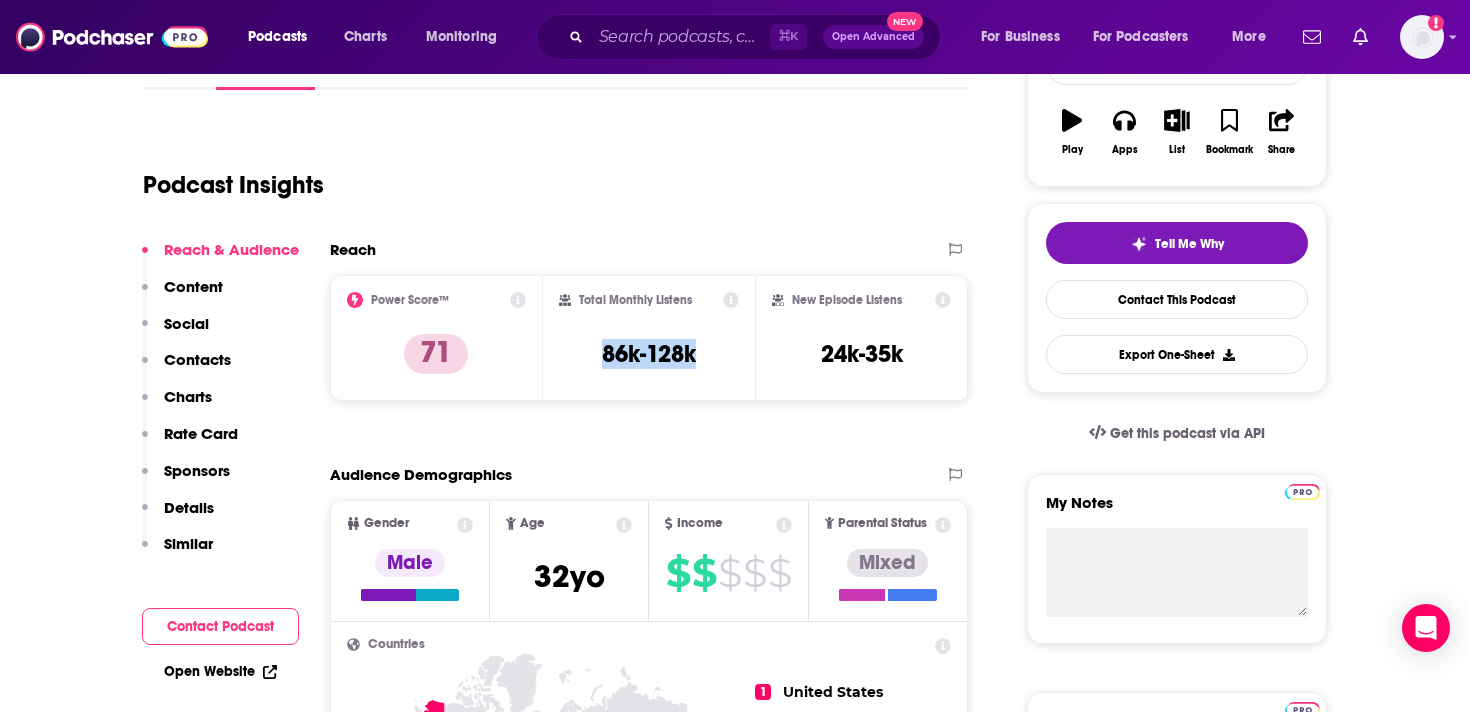 drag, startPoint x: 581, startPoint y: 361, endPoint x: 729, endPoint y: 360, distance: 148.00337 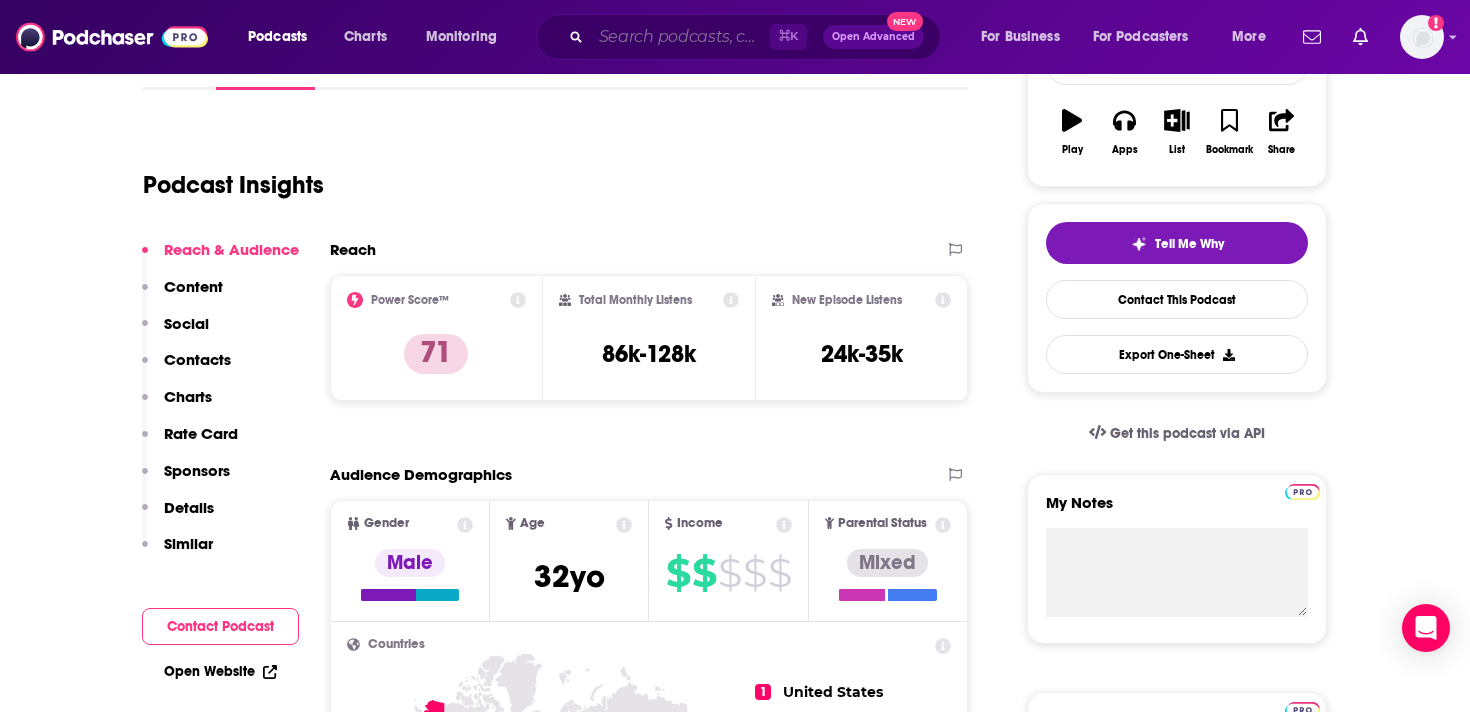 click at bounding box center [680, 37] 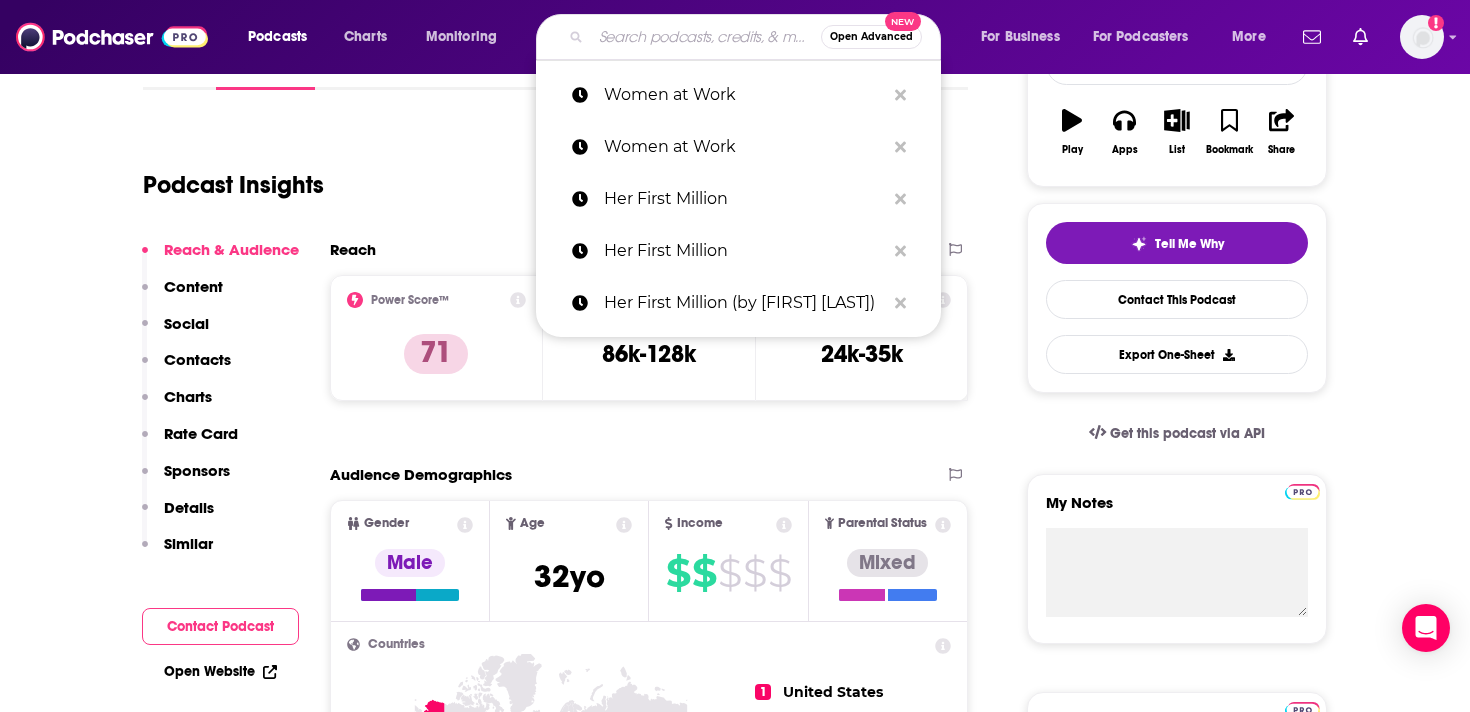 paste on "Immigrantly" 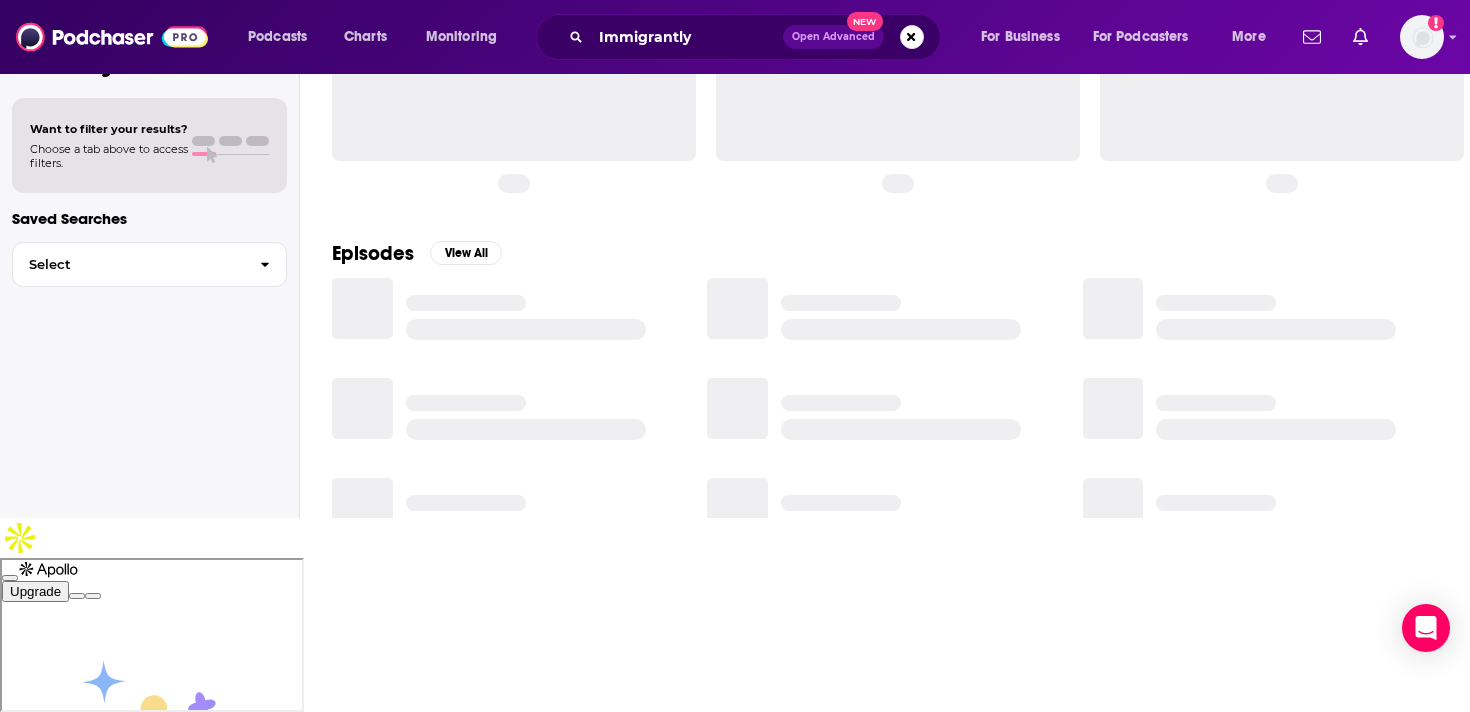 scroll, scrollTop: 0, scrollLeft: 0, axis: both 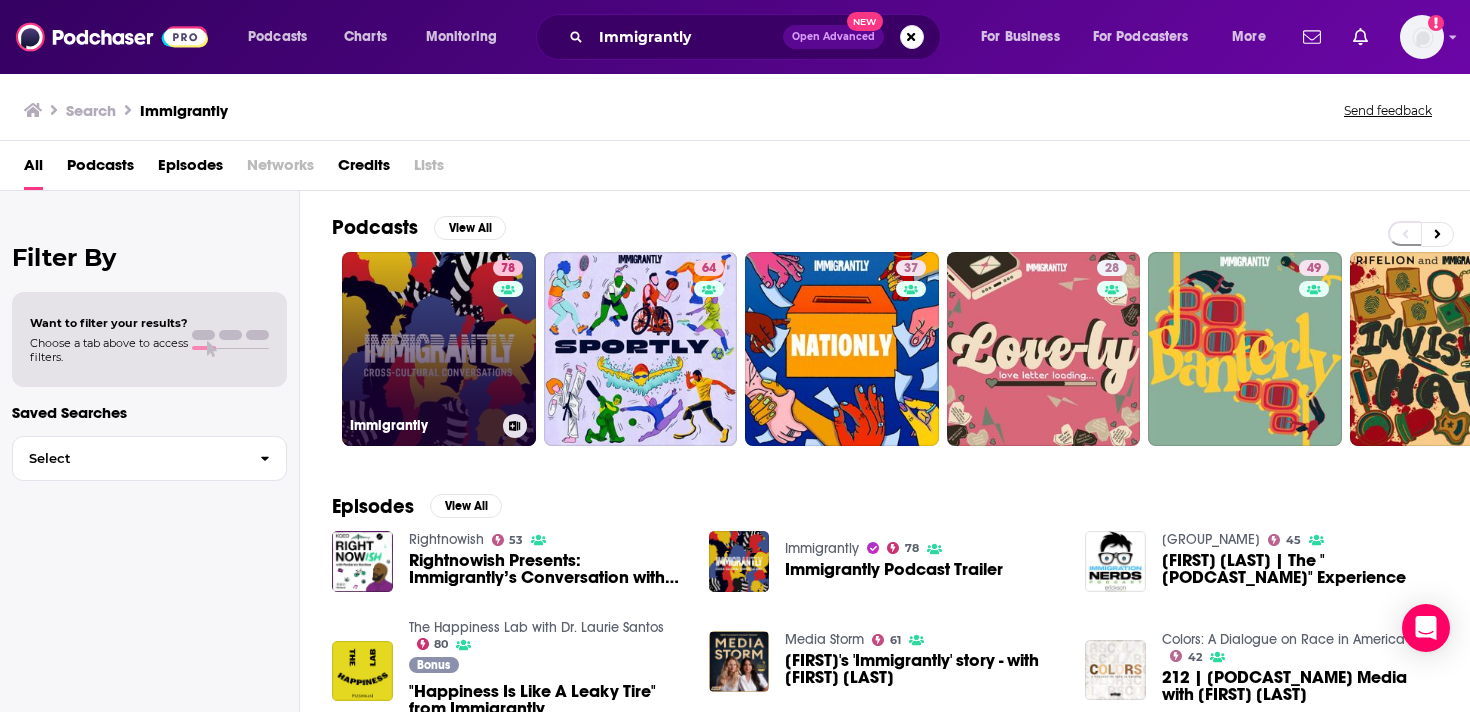 click on "78 Immigrantly" at bounding box center [439, 349] 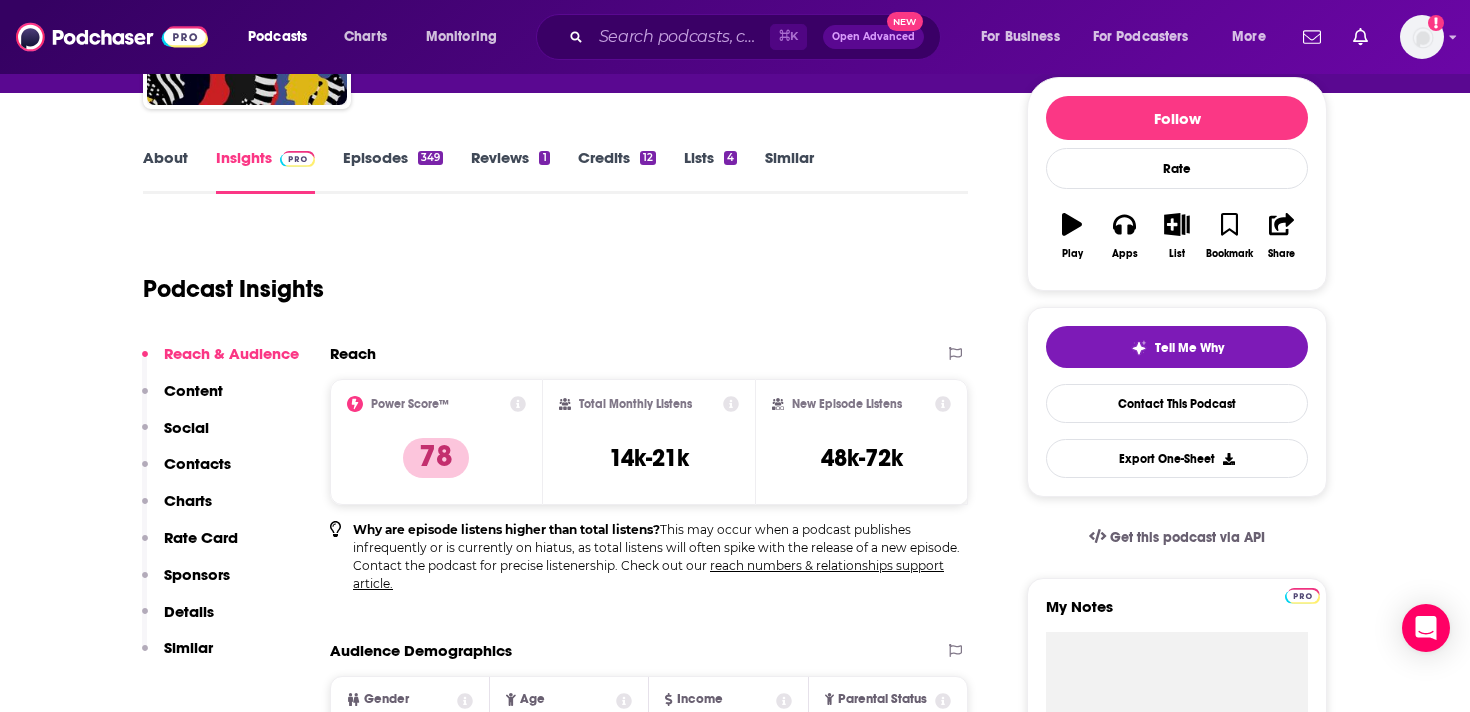scroll, scrollTop: 239, scrollLeft: 0, axis: vertical 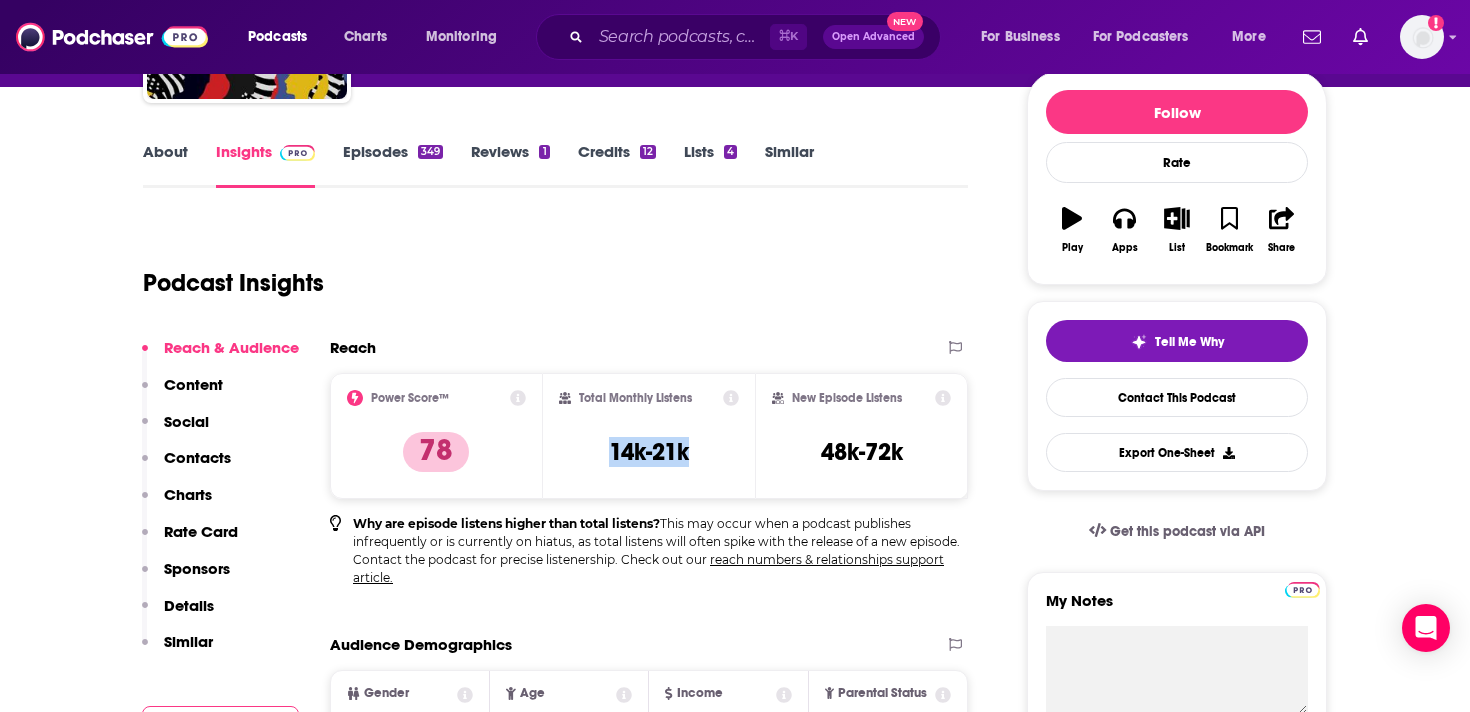 drag, startPoint x: 711, startPoint y: 460, endPoint x: 592, endPoint y: 459, distance: 119.0042 